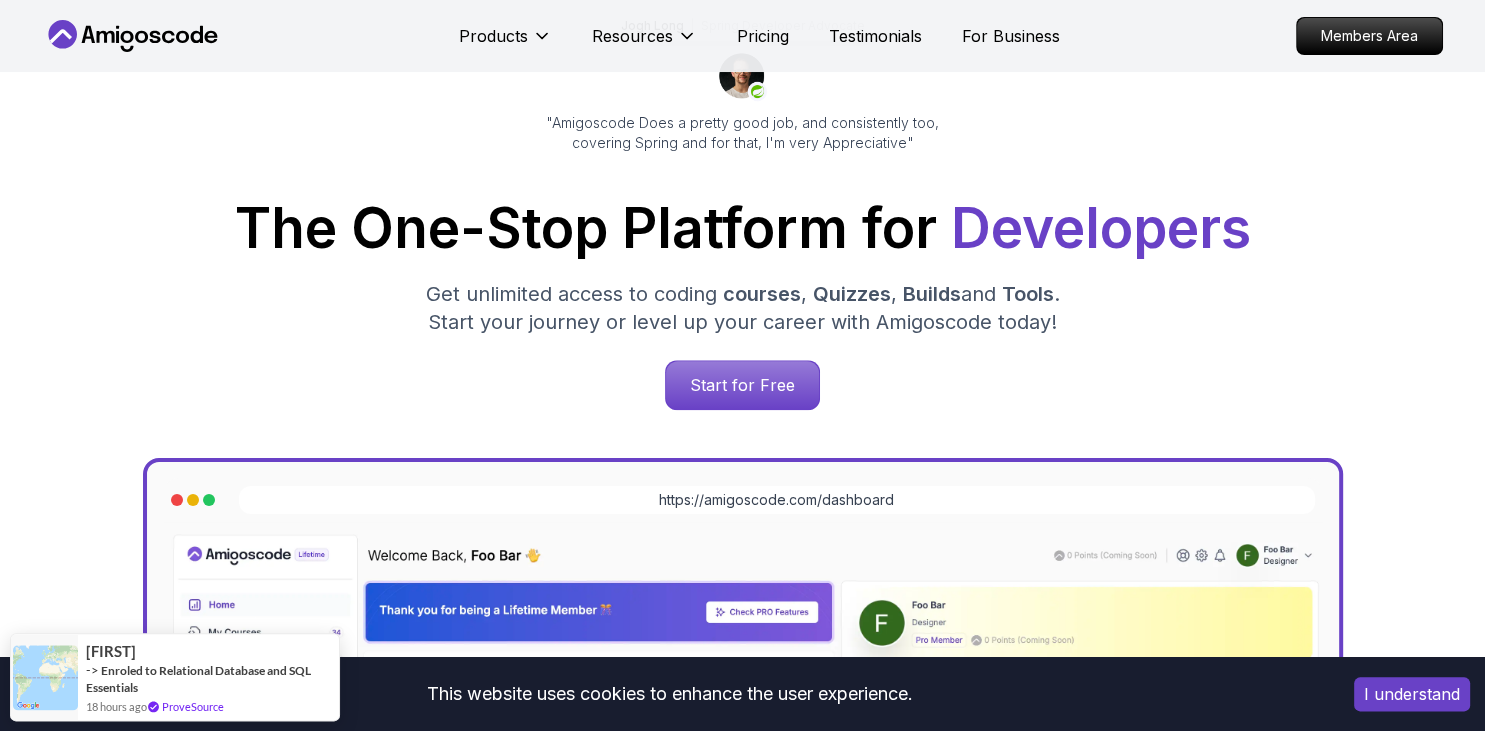 scroll, scrollTop: 190, scrollLeft: 0, axis: vertical 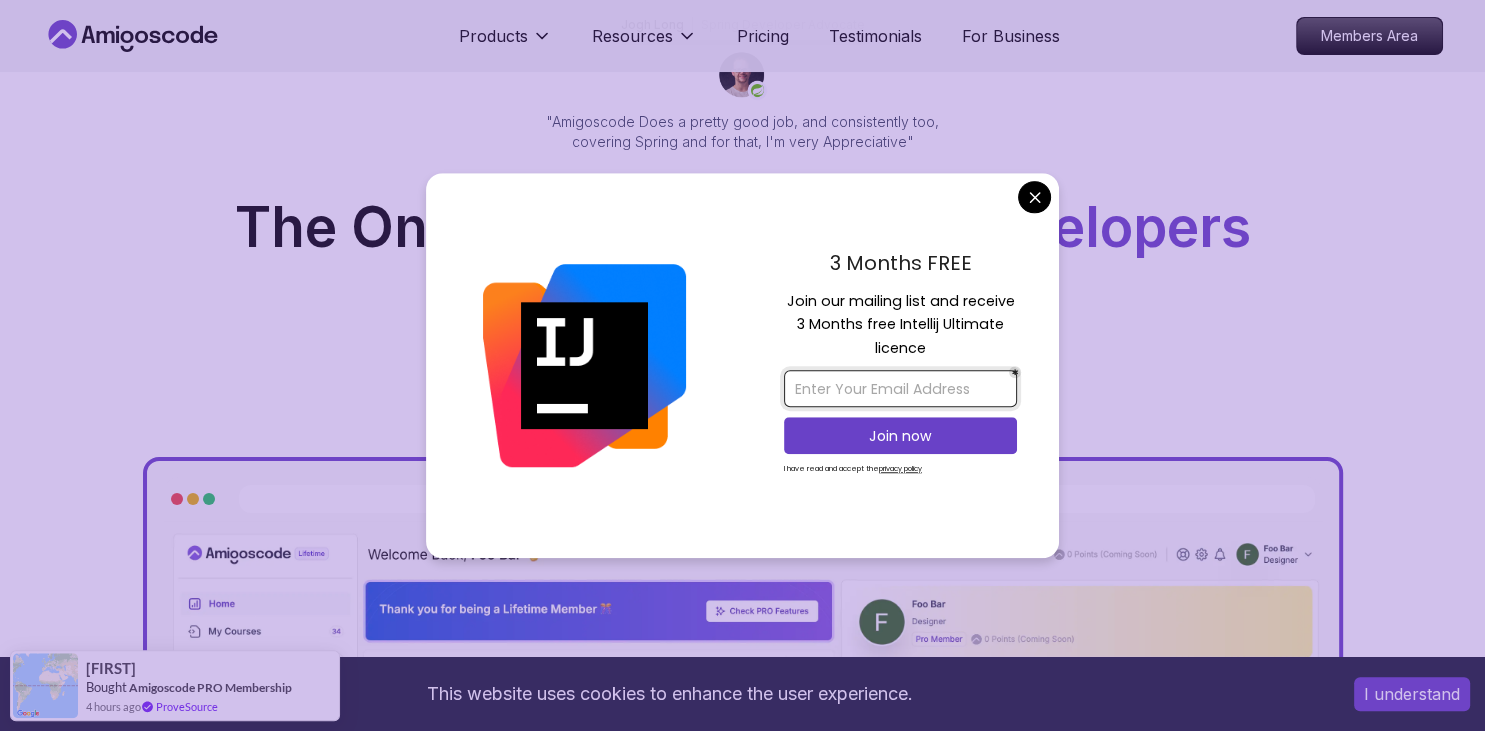 click at bounding box center [900, 388] 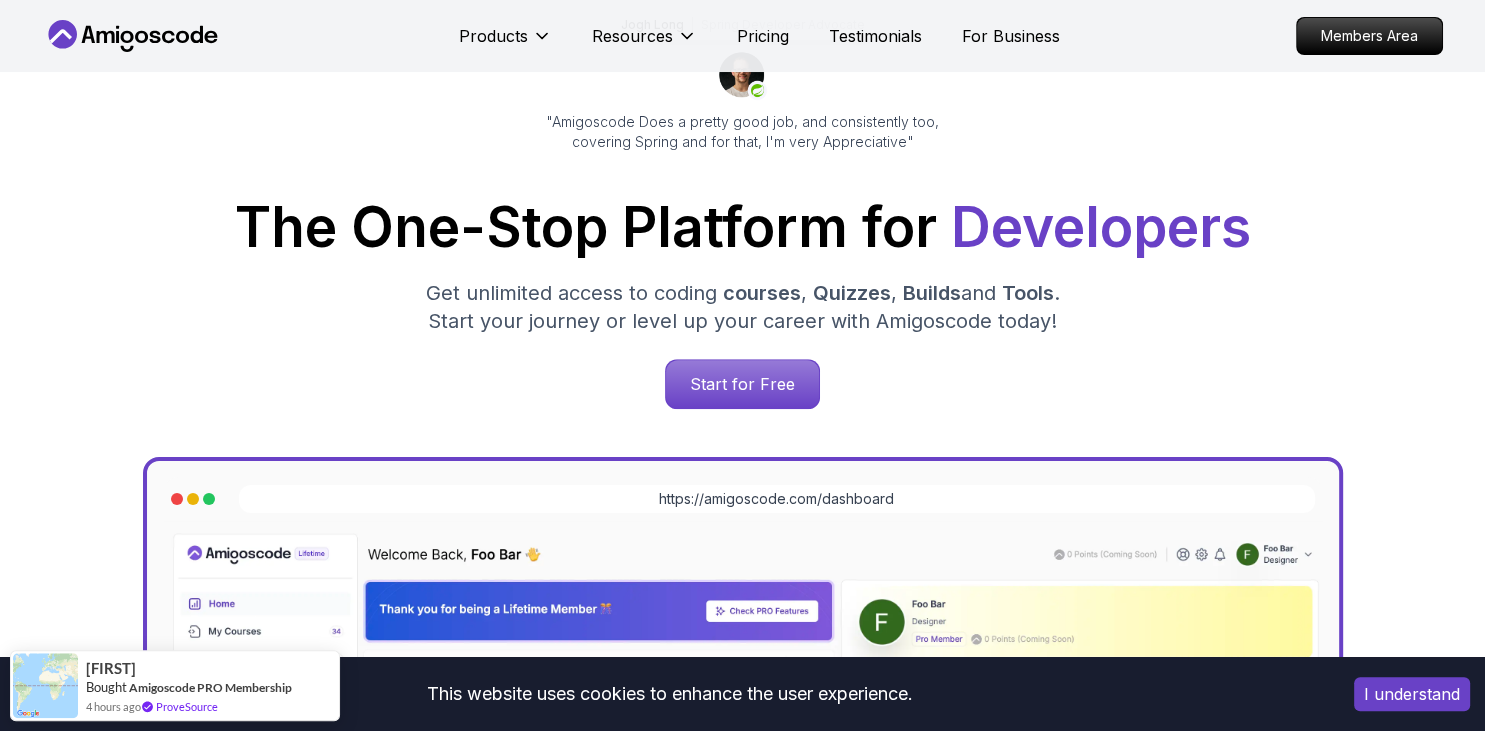 click on "This website uses cookies to enhance the user experience. I understand Products Resources Pricing Testimonials For Business Members Area Products Resources Pricing Testimonials For Business Members Area Jogh Long Spring Developer Advocate "Amigoscode Does a pretty good job, and consistently too, covering Spring and for that, I'm very Appreciative" The One-Stop Platform for   Developers Get unlimited access to coding   courses ,   Quizzes ,   Builds  and   Tools . Start your journey or level up your career with Amigoscode today! Start for Free https://amigoscode.com/dashboard OUR AMIGO STUDENTS WORK IN TOP COMPANIES Courses Builds Discover Amigoscode's Latest   Premium Courses! Get unlimited access to coding   courses ,   Quizzes ,   Builds  and   Tools . Start your journey or level up your career with Amigoscode today! Browse all  courses Advanced Spring Boot Pro Dive deep into Spring Boot with our advanced course, designed to take your skills from intermediate to expert level. NEW Spring Boot for Beginners" at bounding box center [742, 5670] 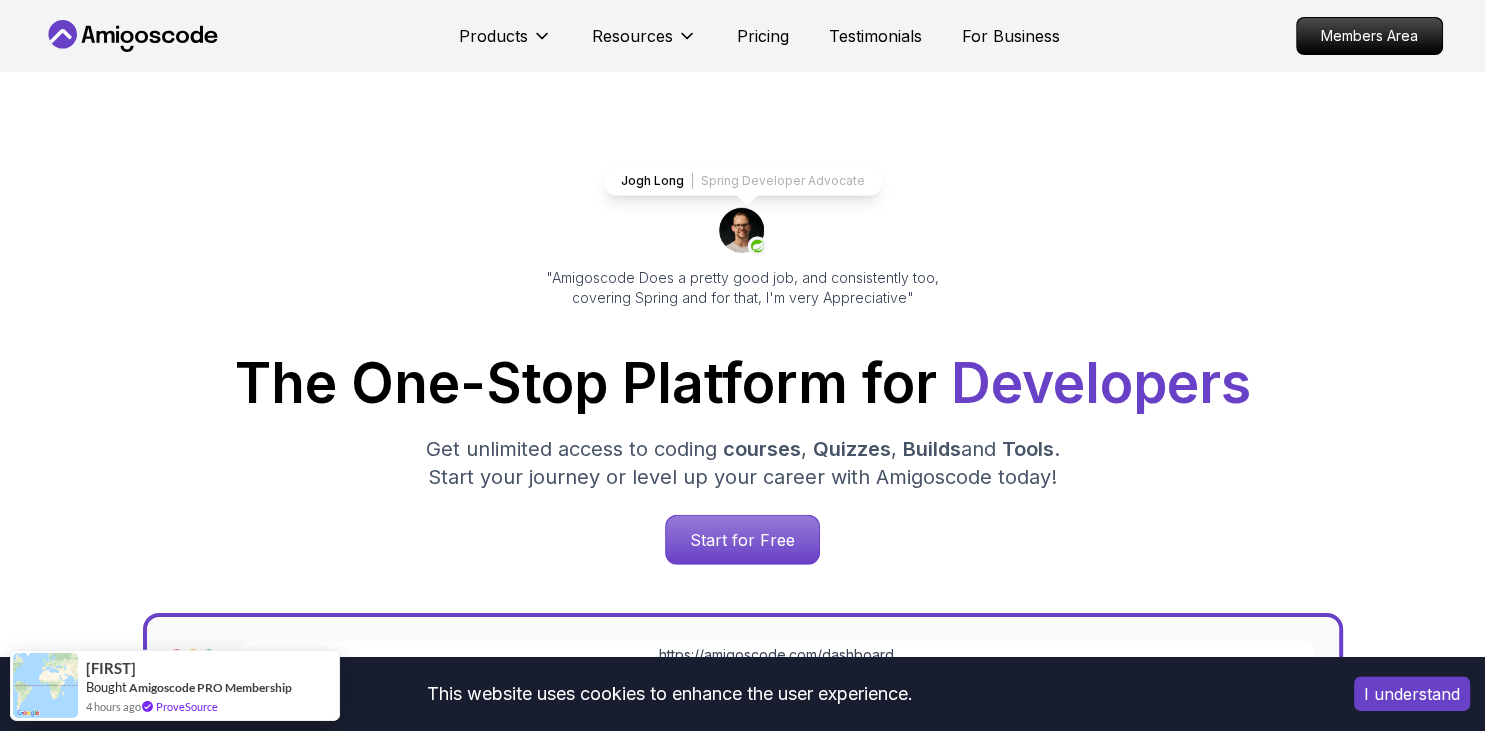 scroll, scrollTop: 0, scrollLeft: 0, axis: both 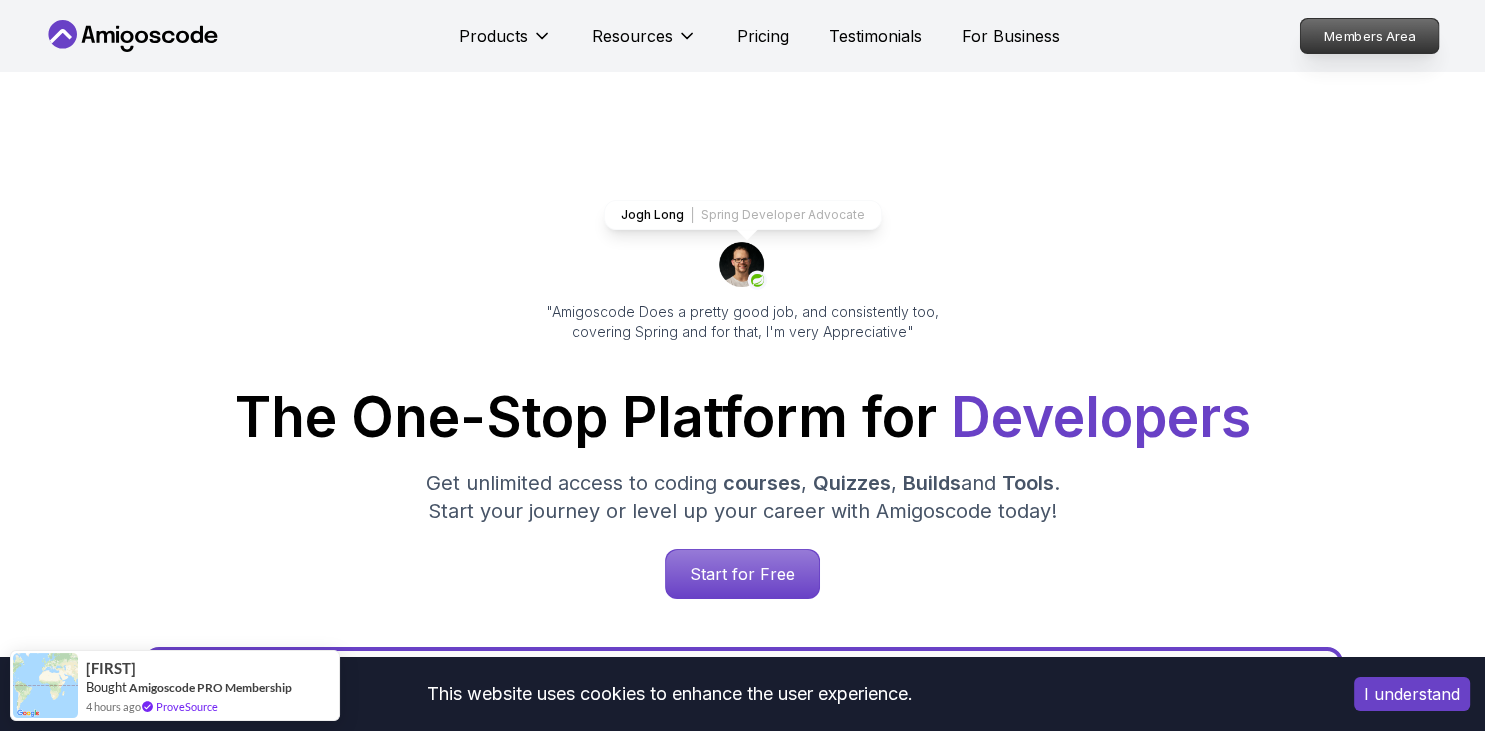 click on "Members Area" at bounding box center (1369, 36) 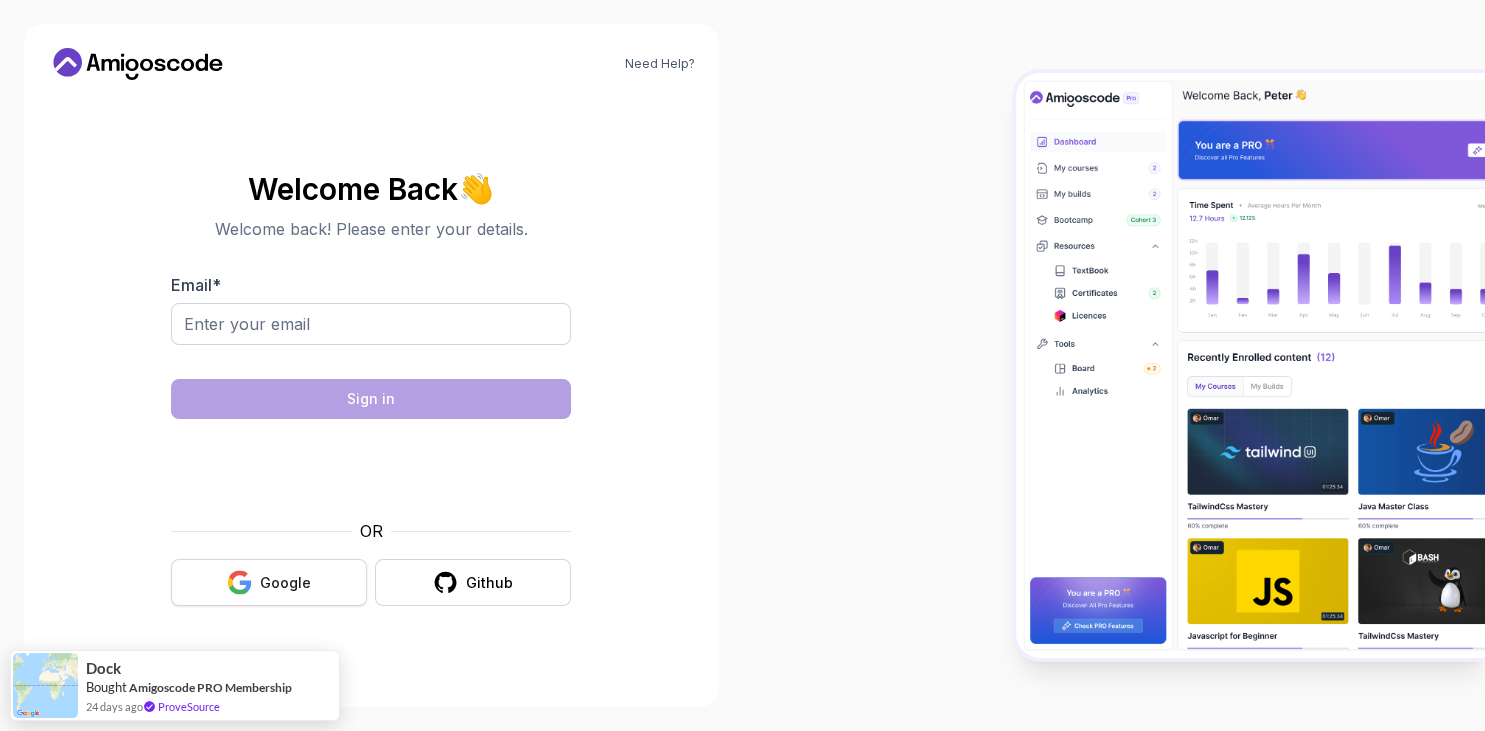 click on "Google" at bounding box center [285, 583] 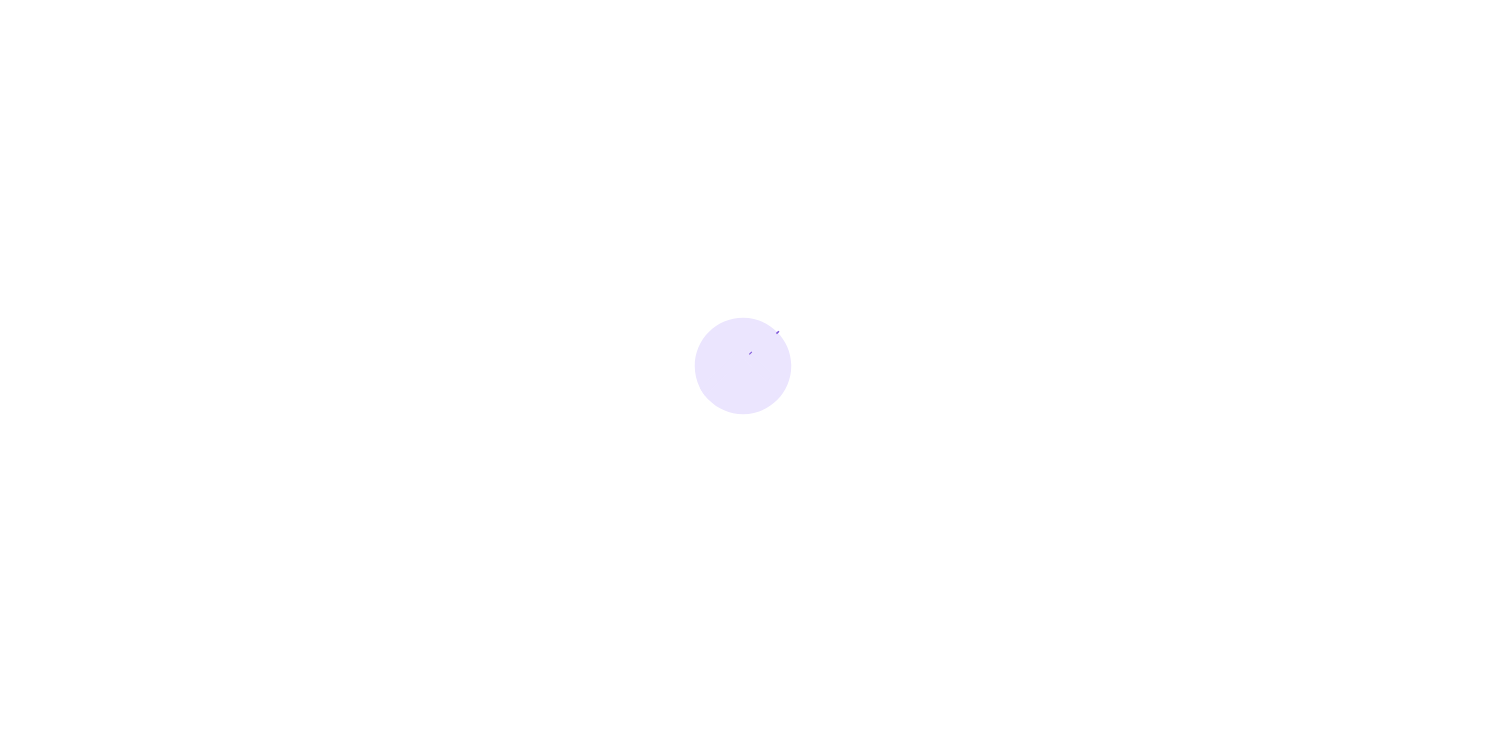 scroll, scrollTop: 0, scrollLeft: 0, axis: both 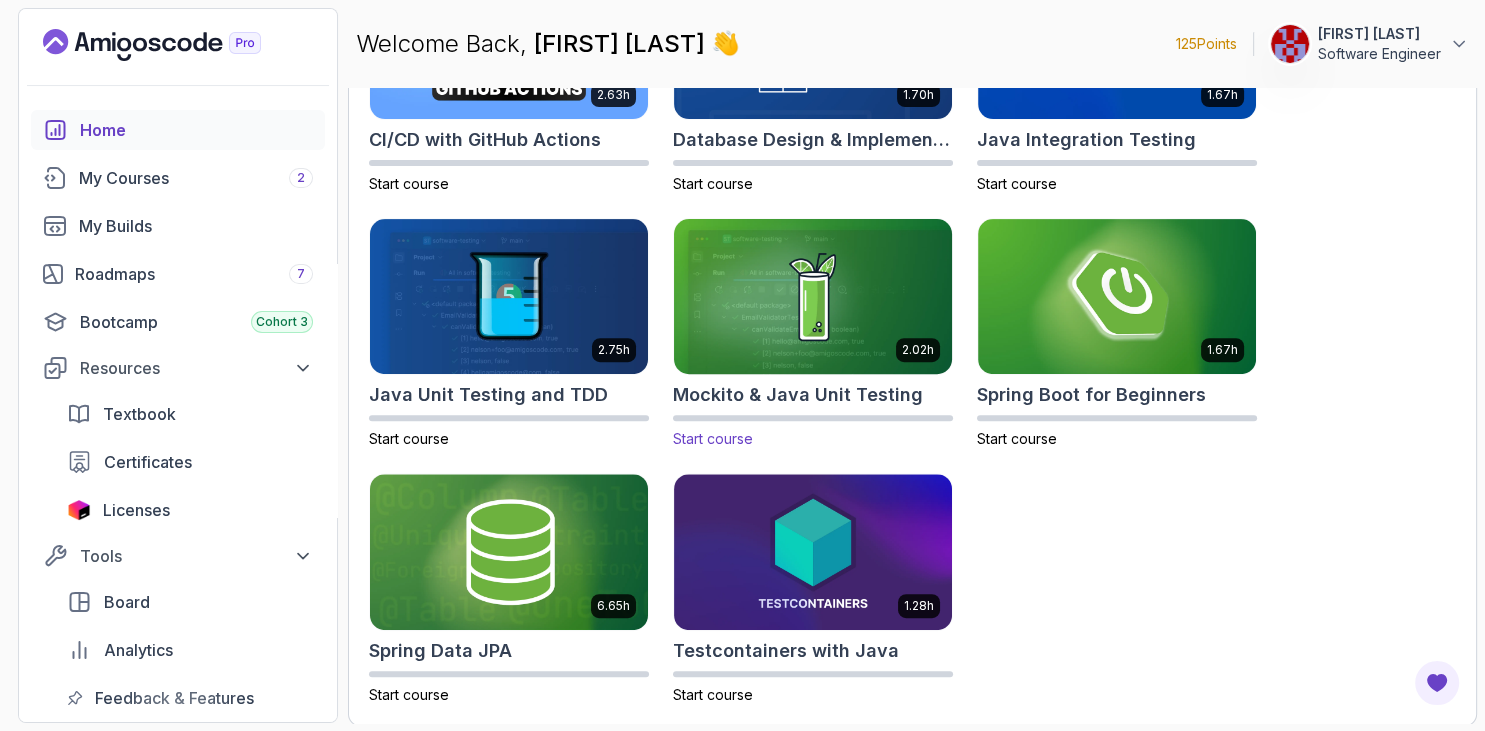 click at bounding box center [813, 296] 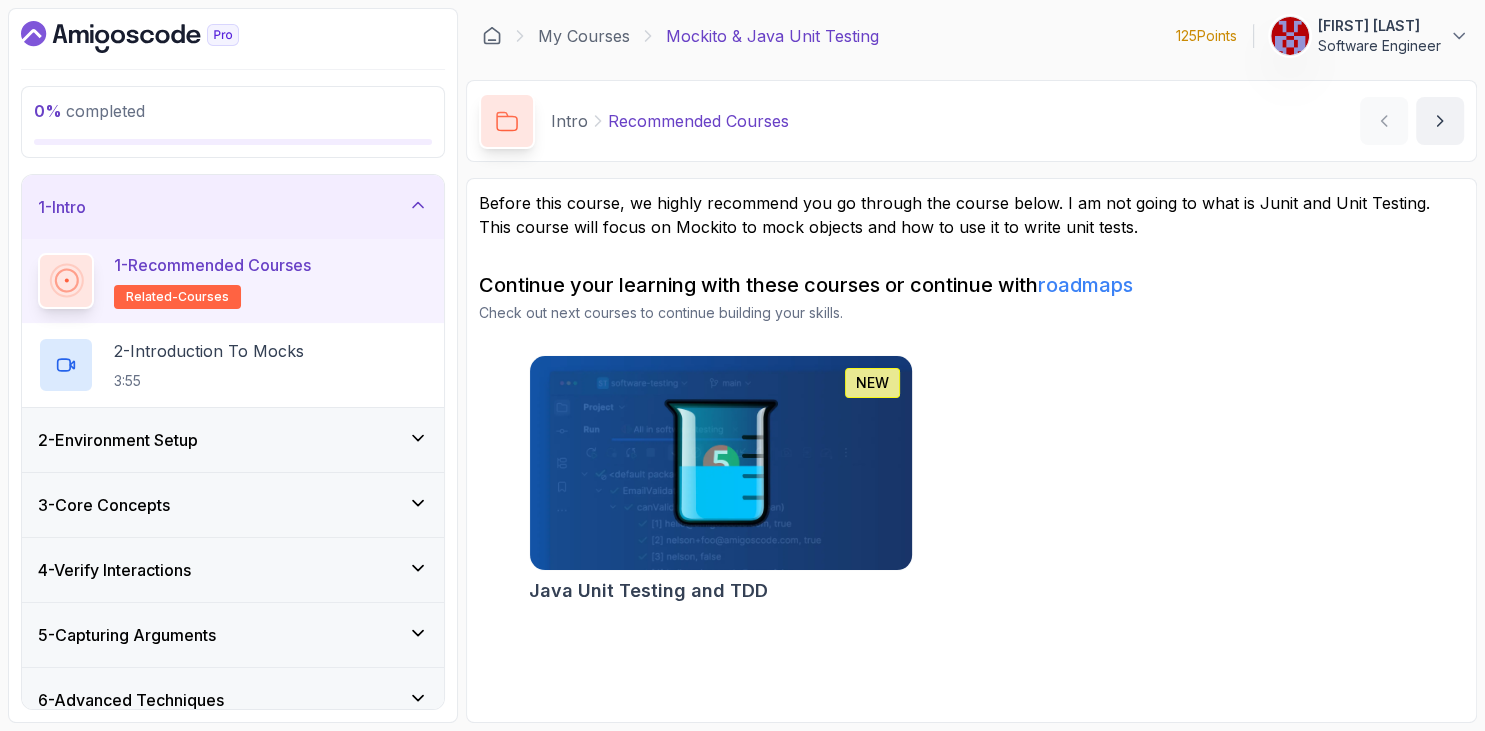 click at bounding box center [721, 463] 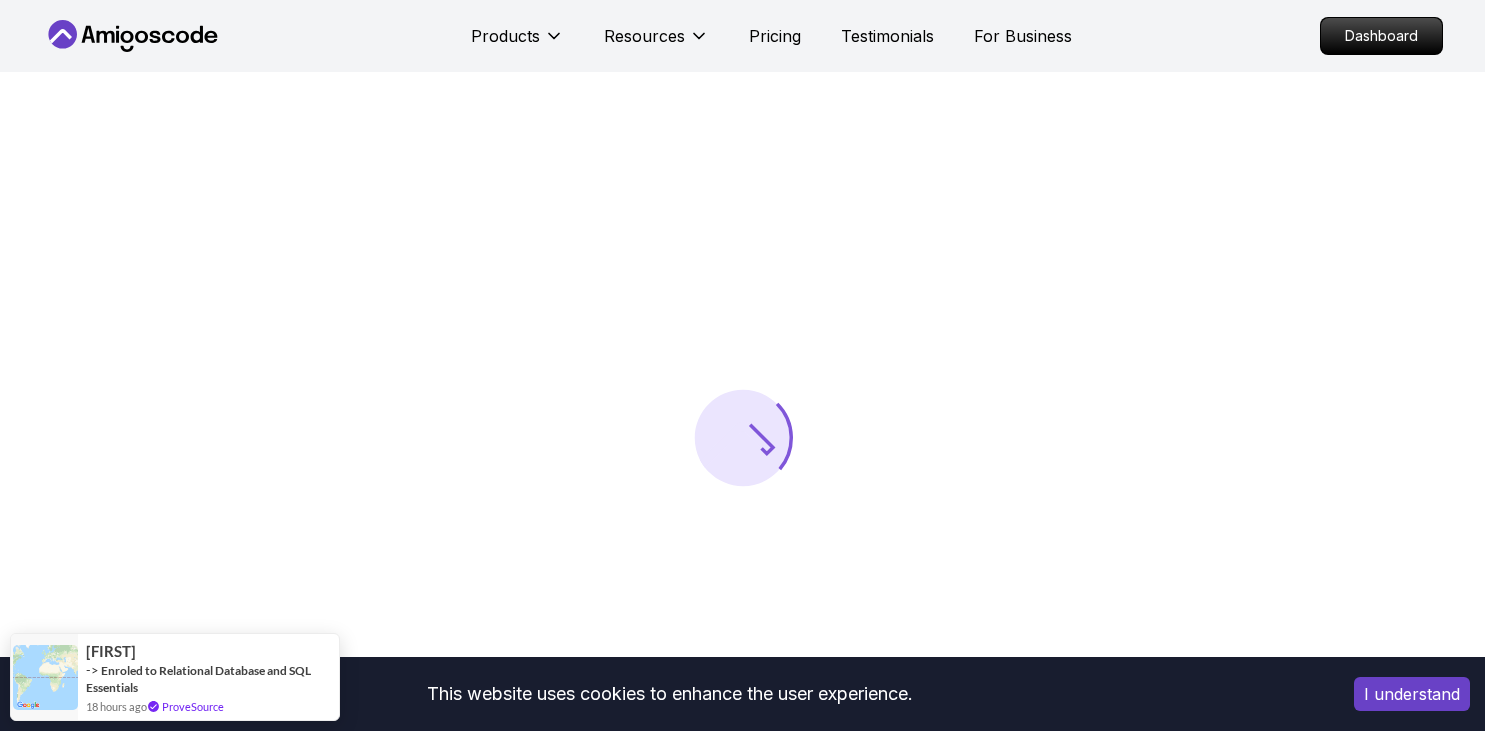 scroll, scrollTop: 0, scrollLeft: 0, axis: both 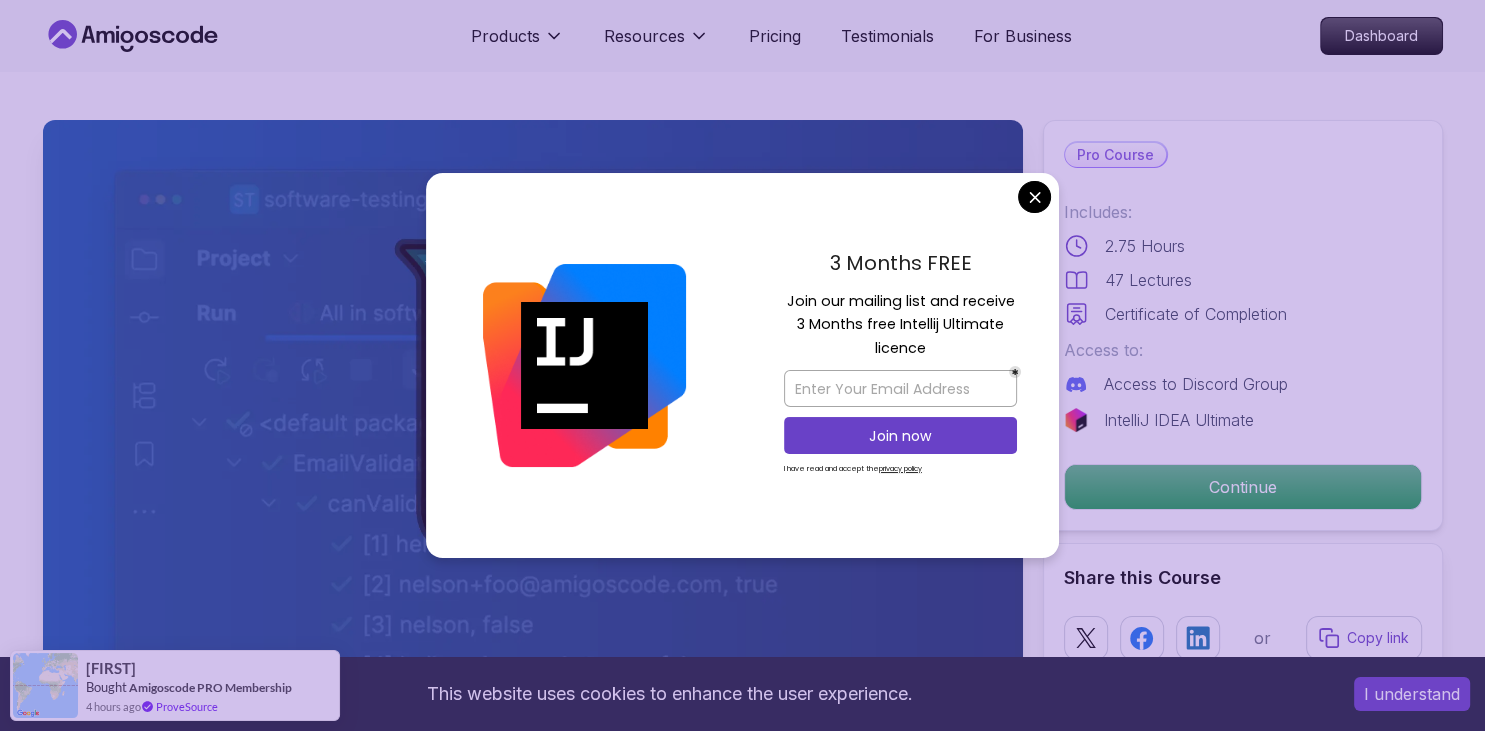 click on "This website uses cookies to enhance the user experience. I understand Products Resources Pricing Testimonials For Business Dashboard Products Resources Pricing Testimonials For Business Dashboard Java Unit Testing and TDD Master Java Unit Testing and Test-Driven Development (TDD) to build robust, maintainable, and bug-free Java applications with JUnit and best practices. [FIRST] [LAST]  /   Instructor Pro Course Includes: 2.75 Hours 47 Lectures Certificate of Completion Access to: Access to Discord Group IntelliJ IDEA Ultimate Continue Share this Course or Copy link Got a Team of 5 or More? With one subscription, give your entire team access to all courses and features. Check our Business Plan [FIRST] [LAST]  /   Instructor What you will learn java junit maven assertj intellij Fundamentals of Software Testing - Understand different types of testing and their role in software development. Unit Testing with JUnit - Set up JUnit 5, write test cases, and use assertions to validate logic." at bounding box center [742, 3392] 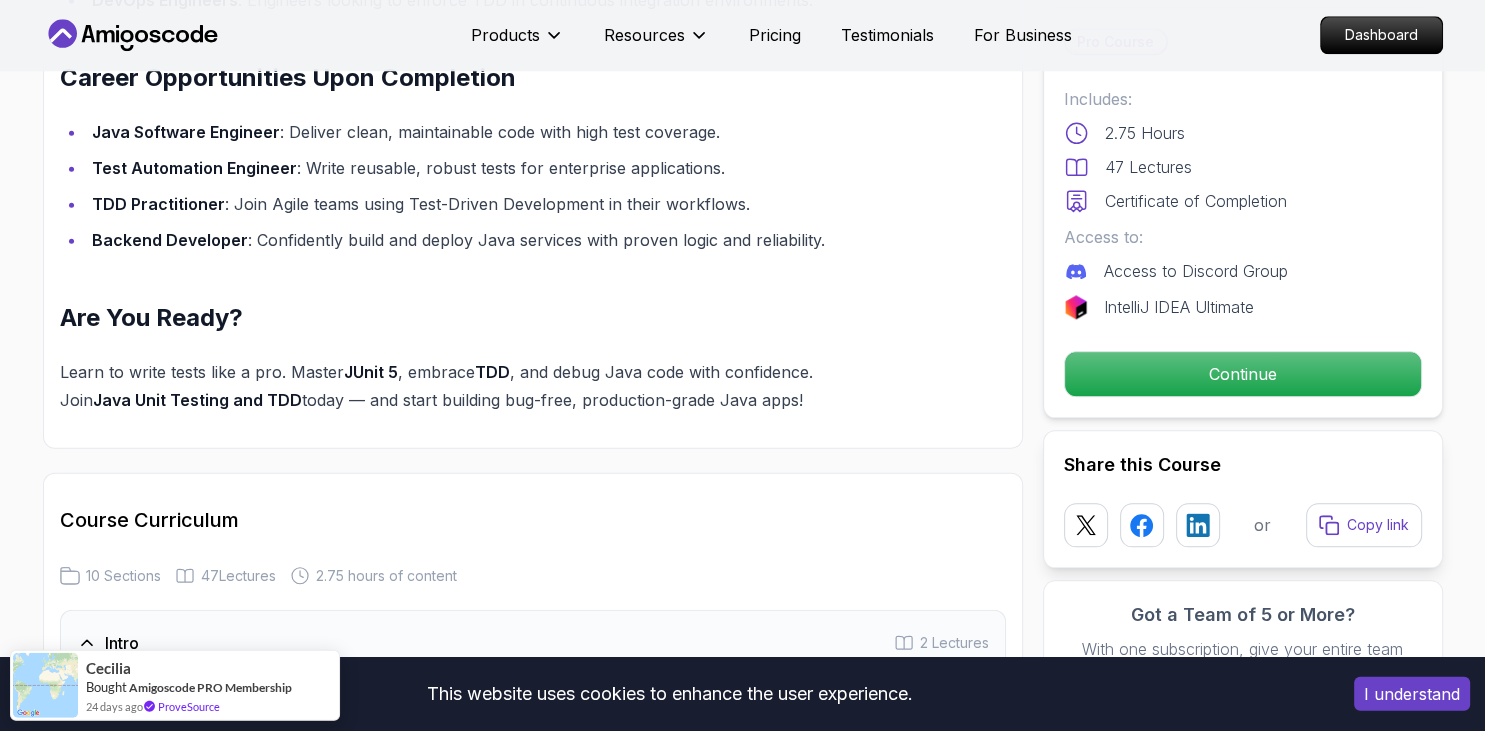 scroll, scrollTop: 2217, scrollLeft: 0, axis: vertical 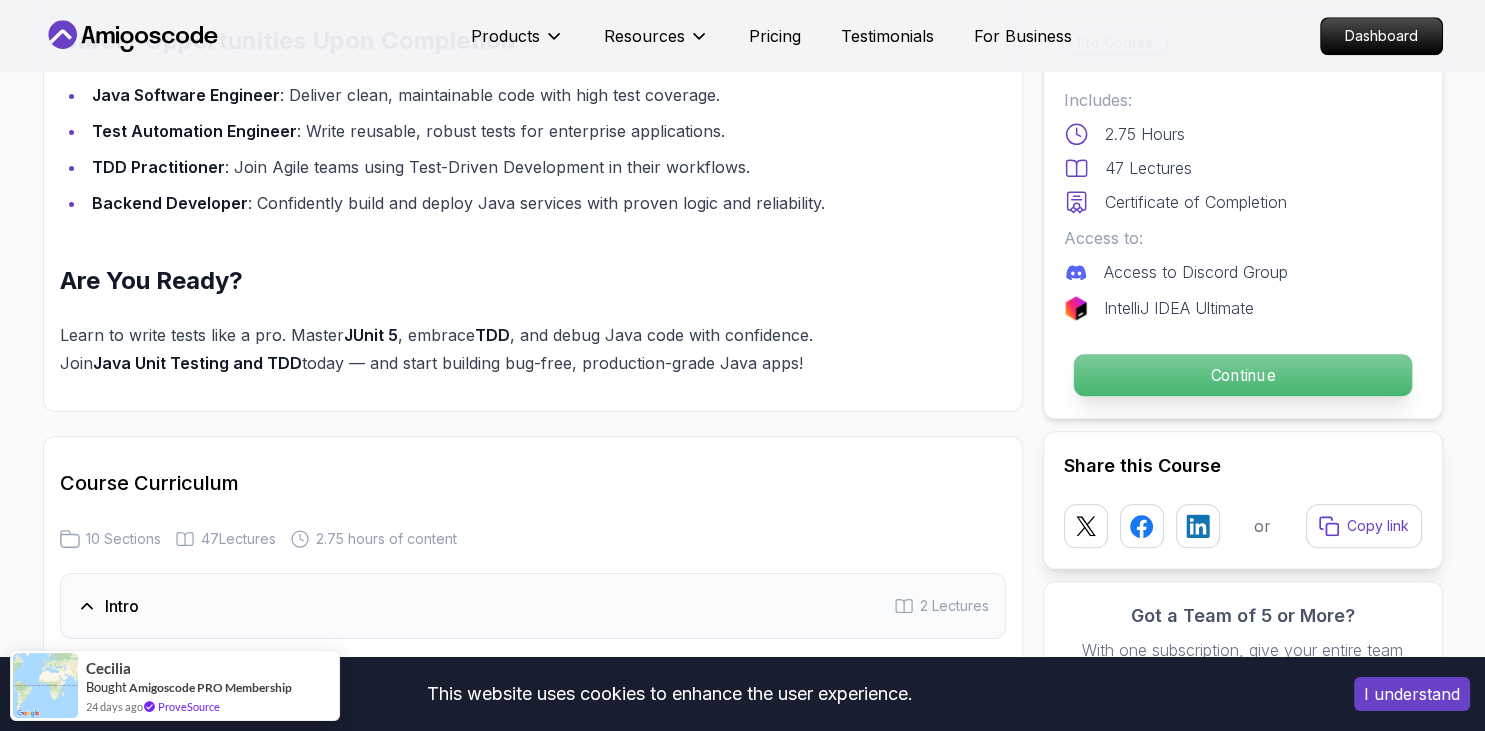 click on "Continue" at bounding box center (1242, 375) 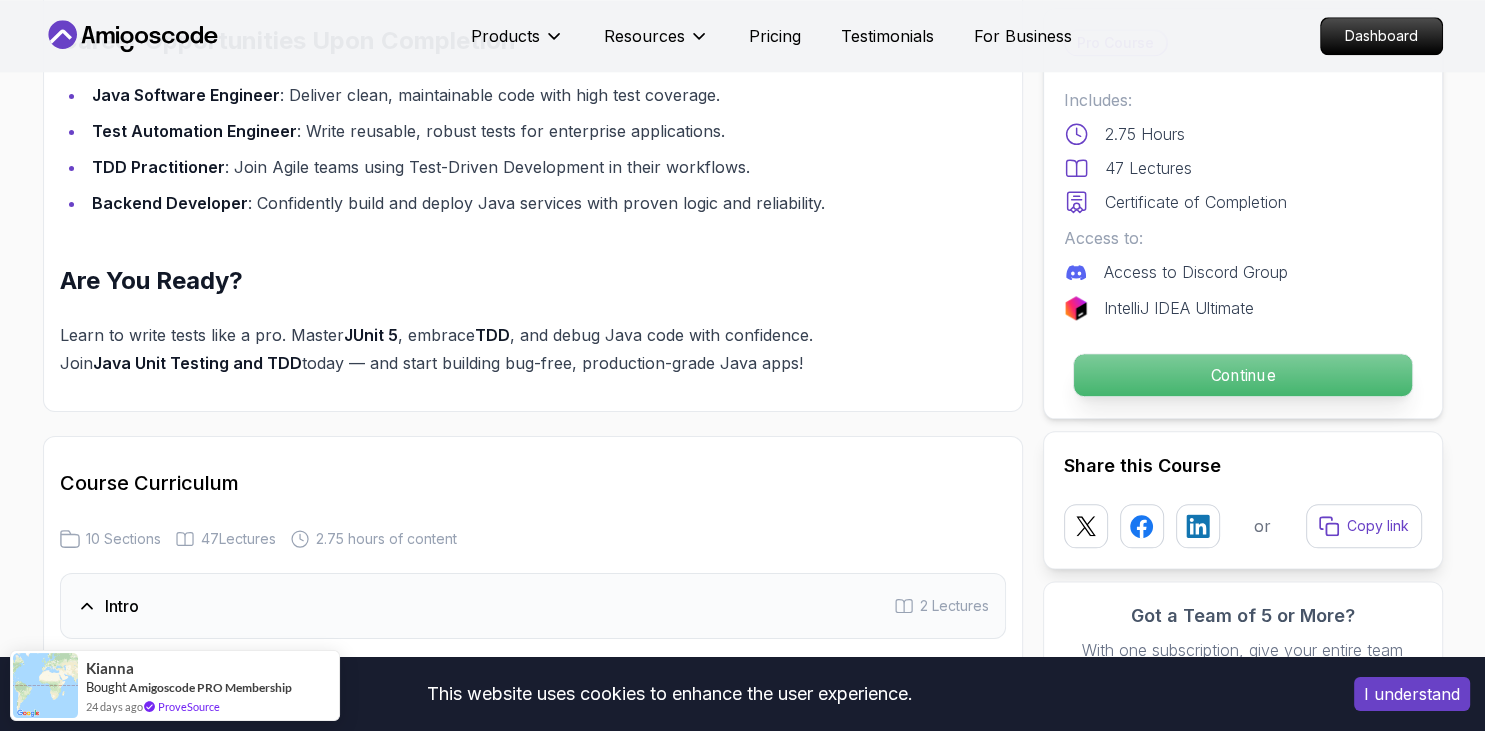 scroll, scrollTop: 0, scrollLeft: 0, axis: both 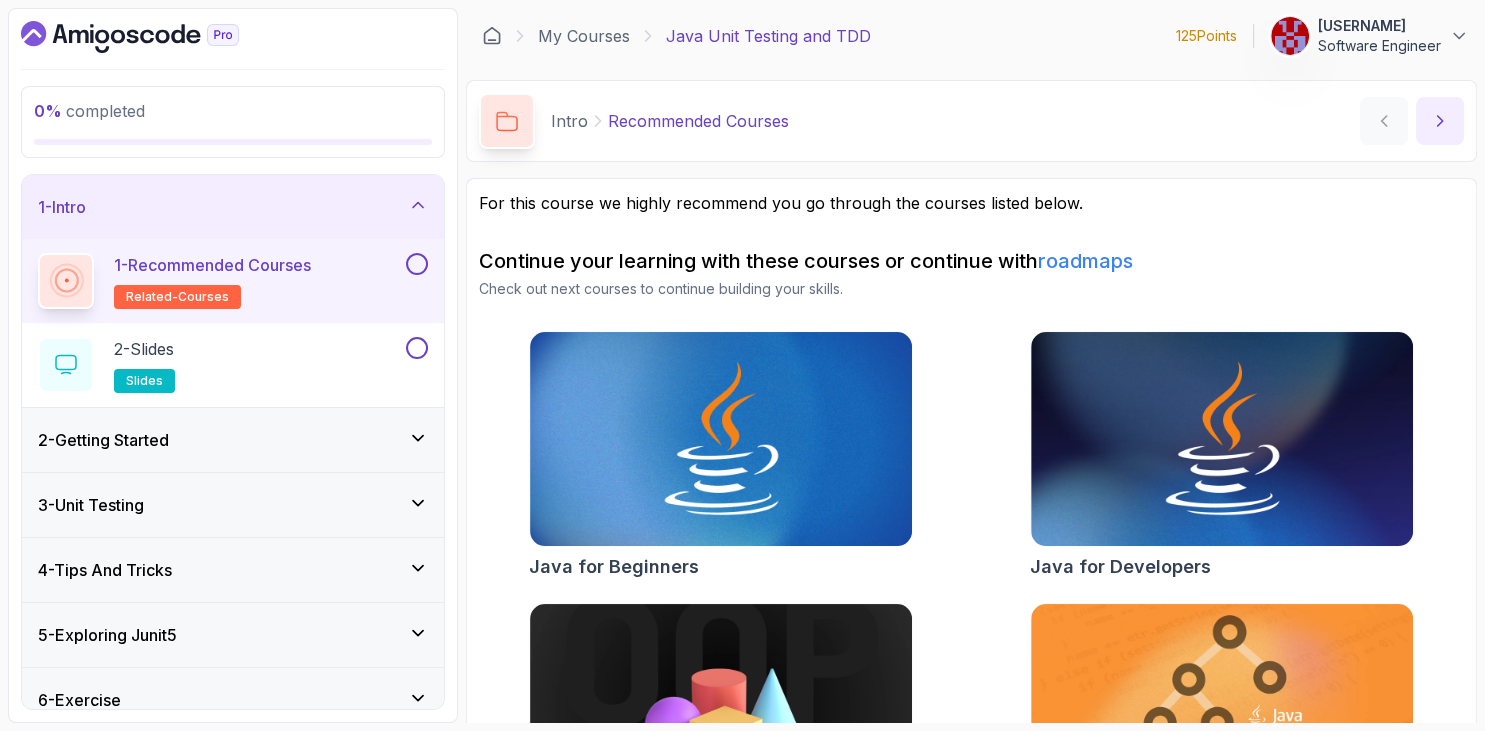 click 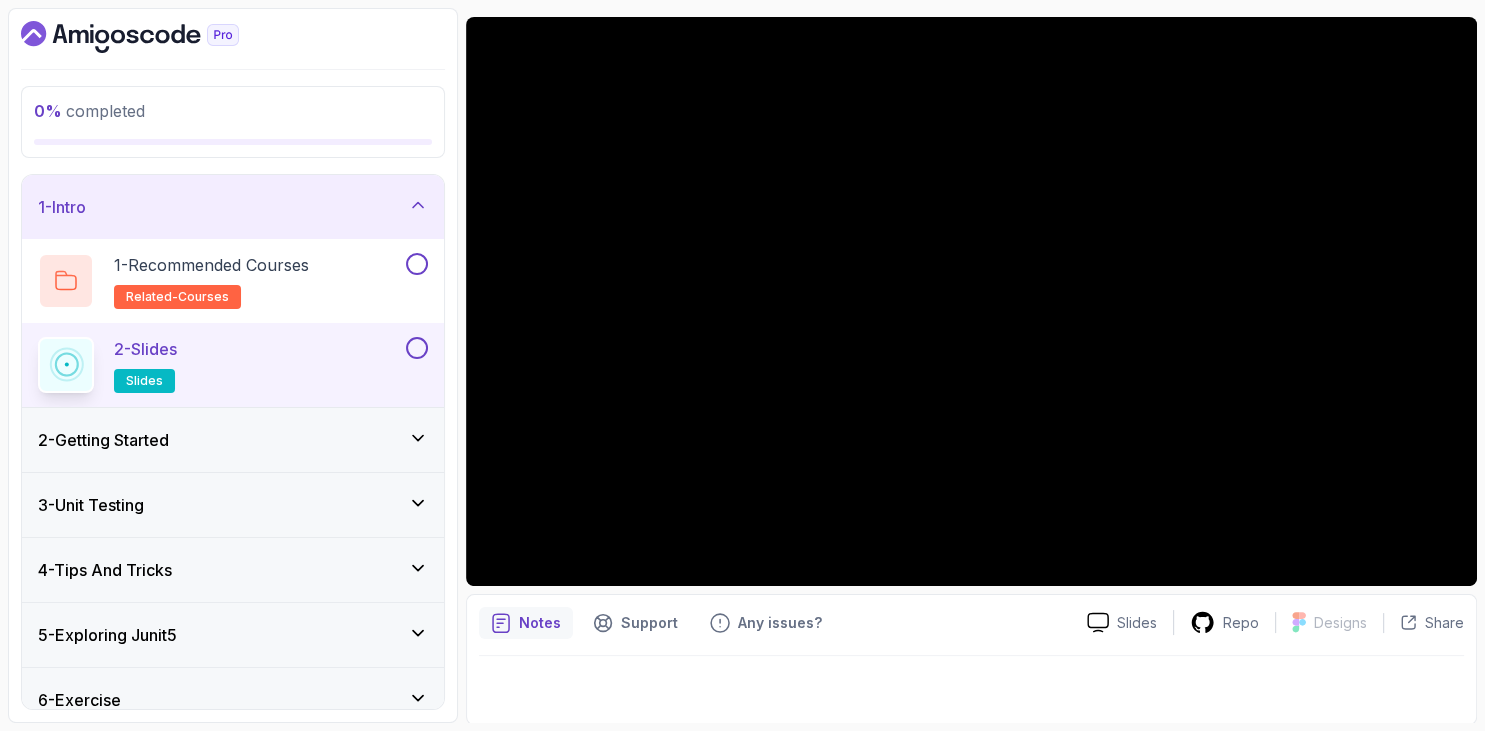 scroll, scrollTop: 46, scrollLeft: 0, axis: vertical 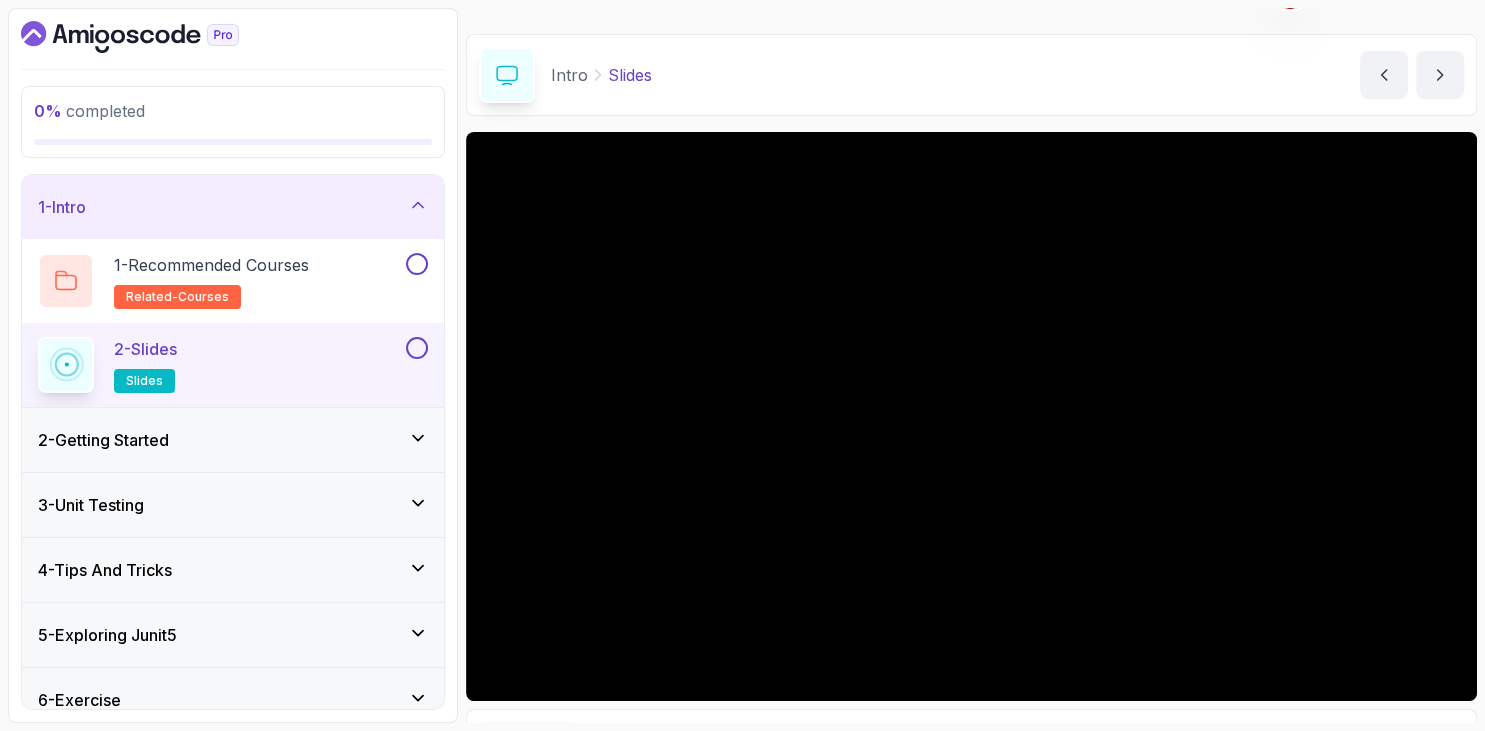 type 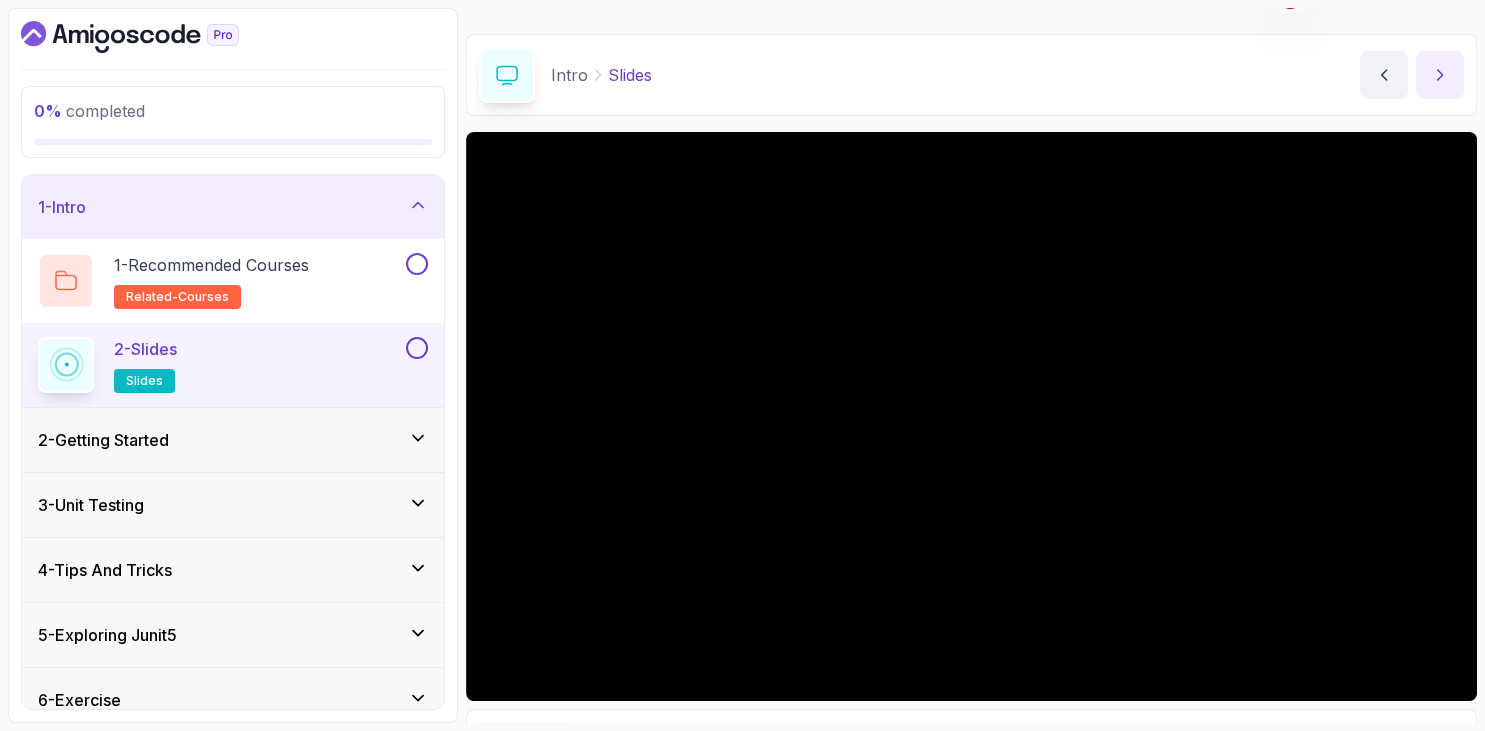 click 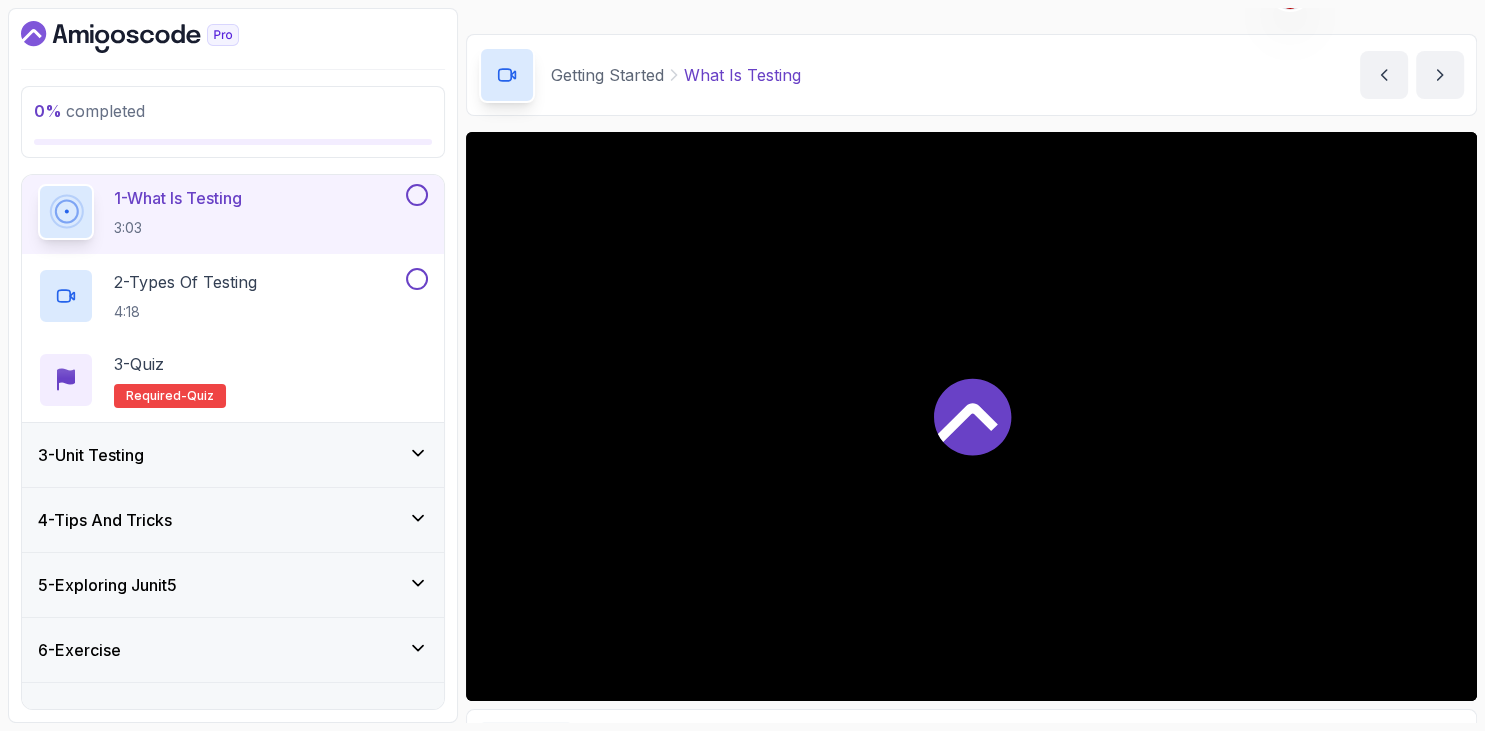 scroll, scrollTop: 0, scrollLeft: 0, axis: both 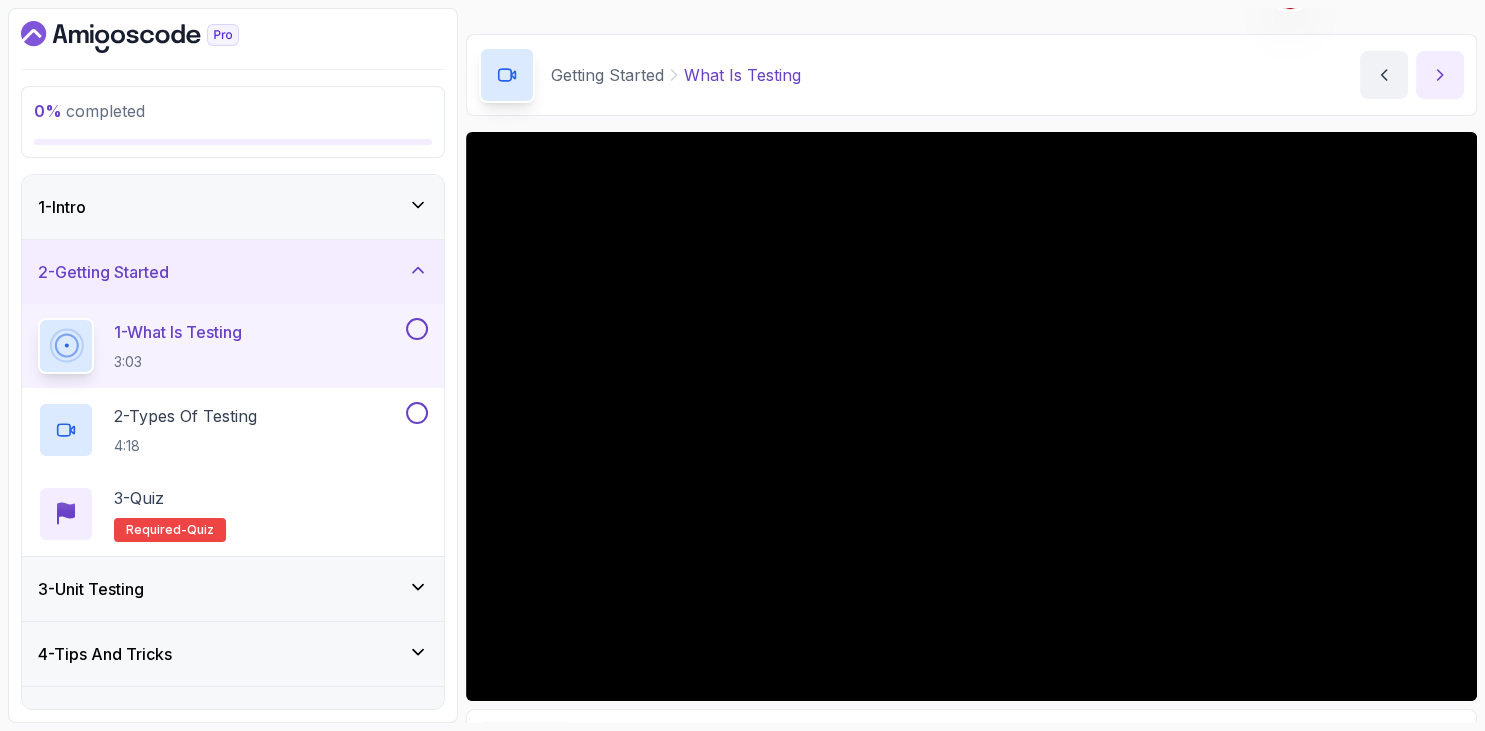 click 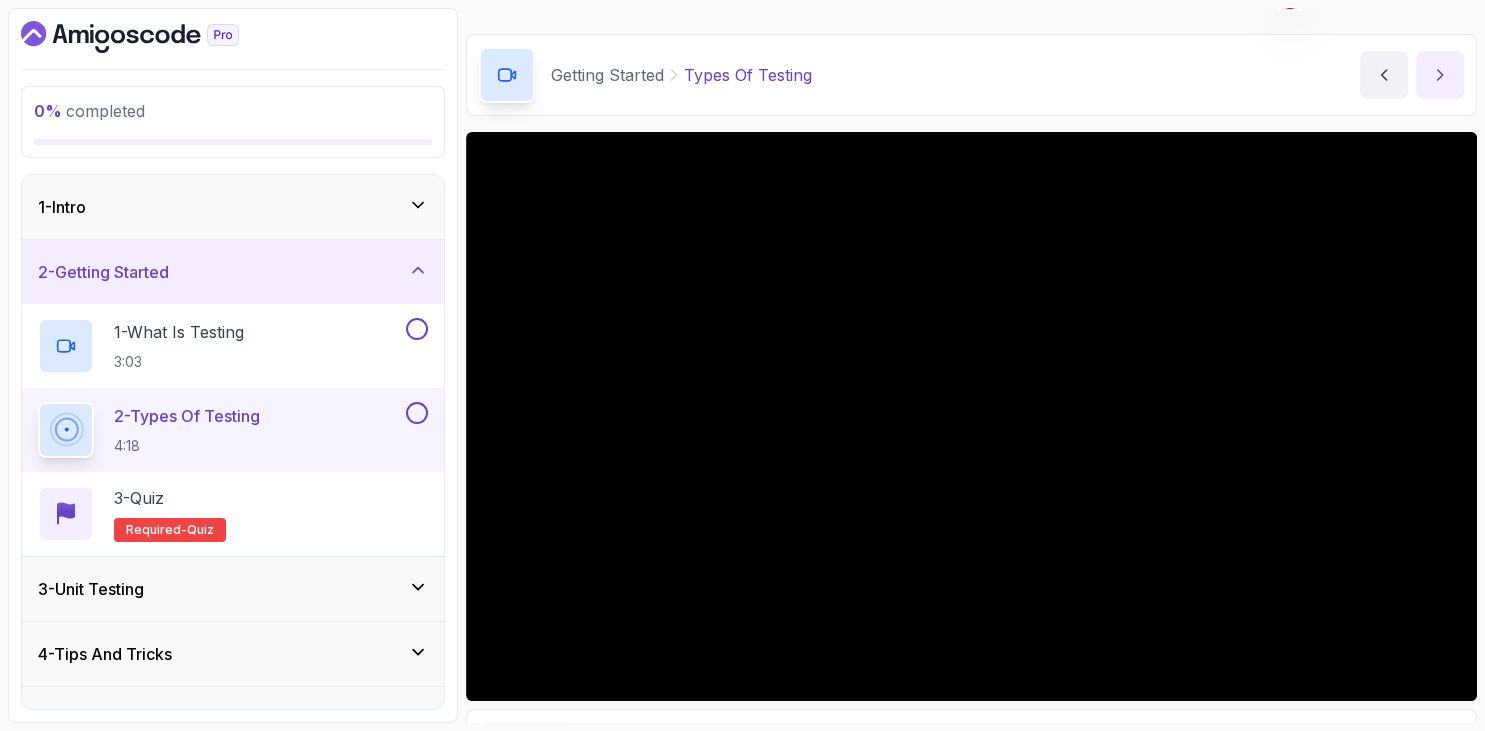 click 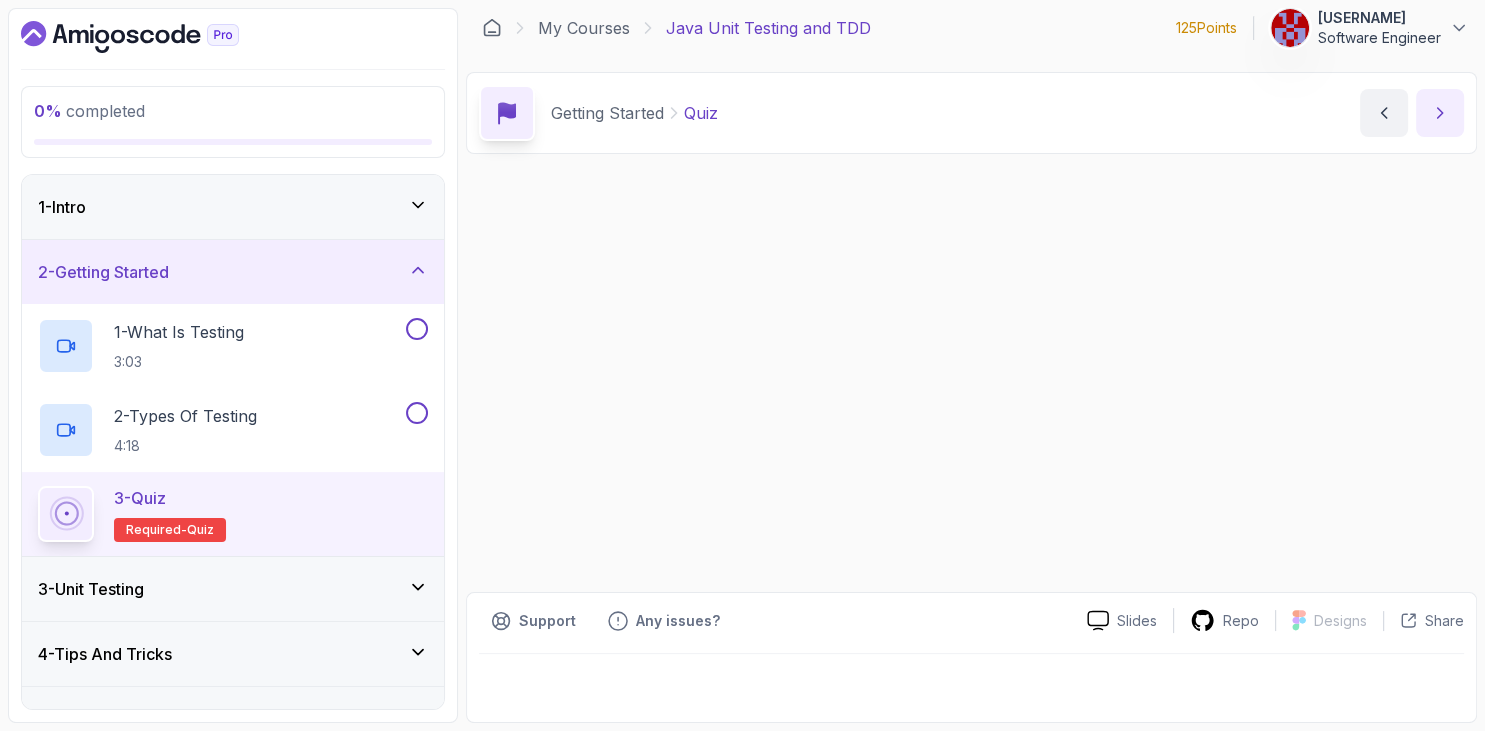 scroll, scrollTop: 0, scrollLeft: 0, axis: both 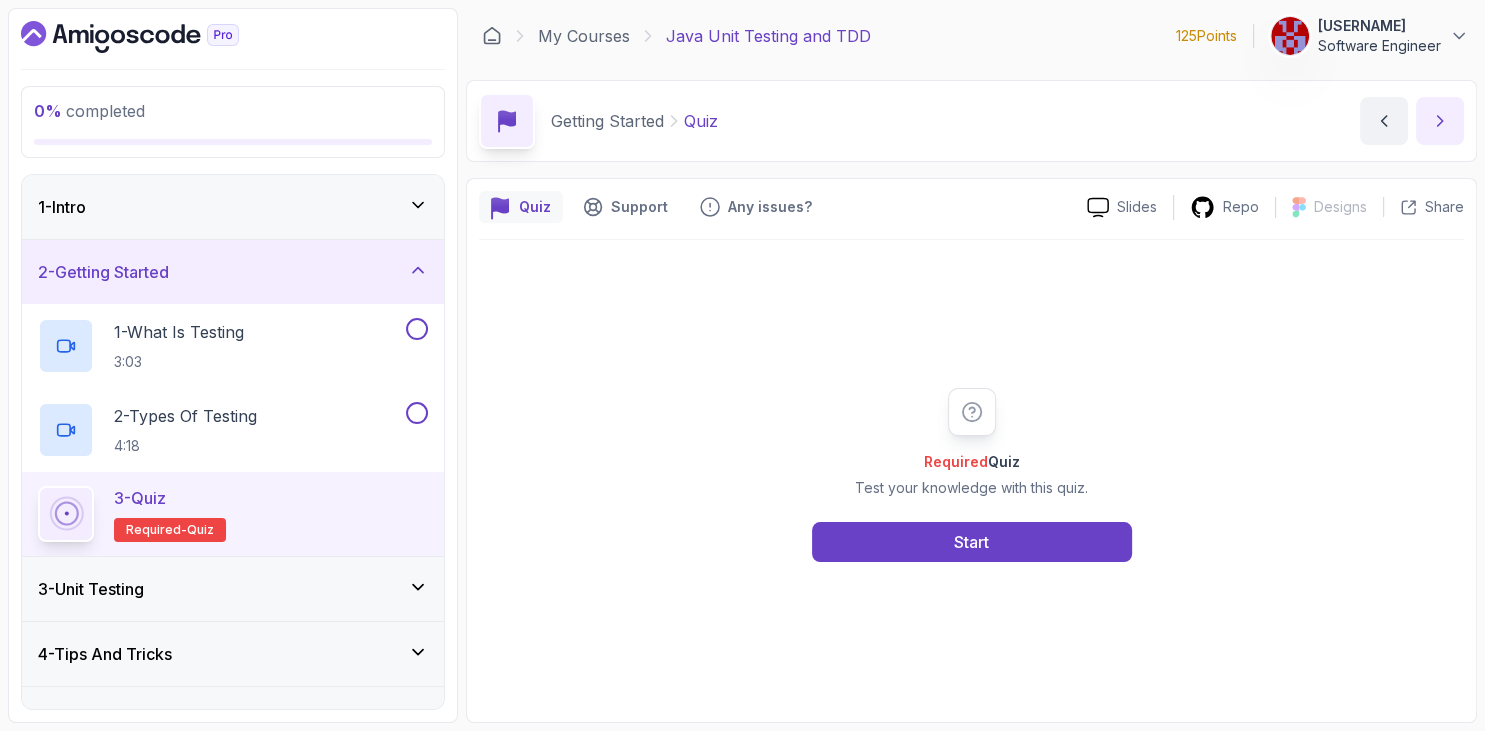 click 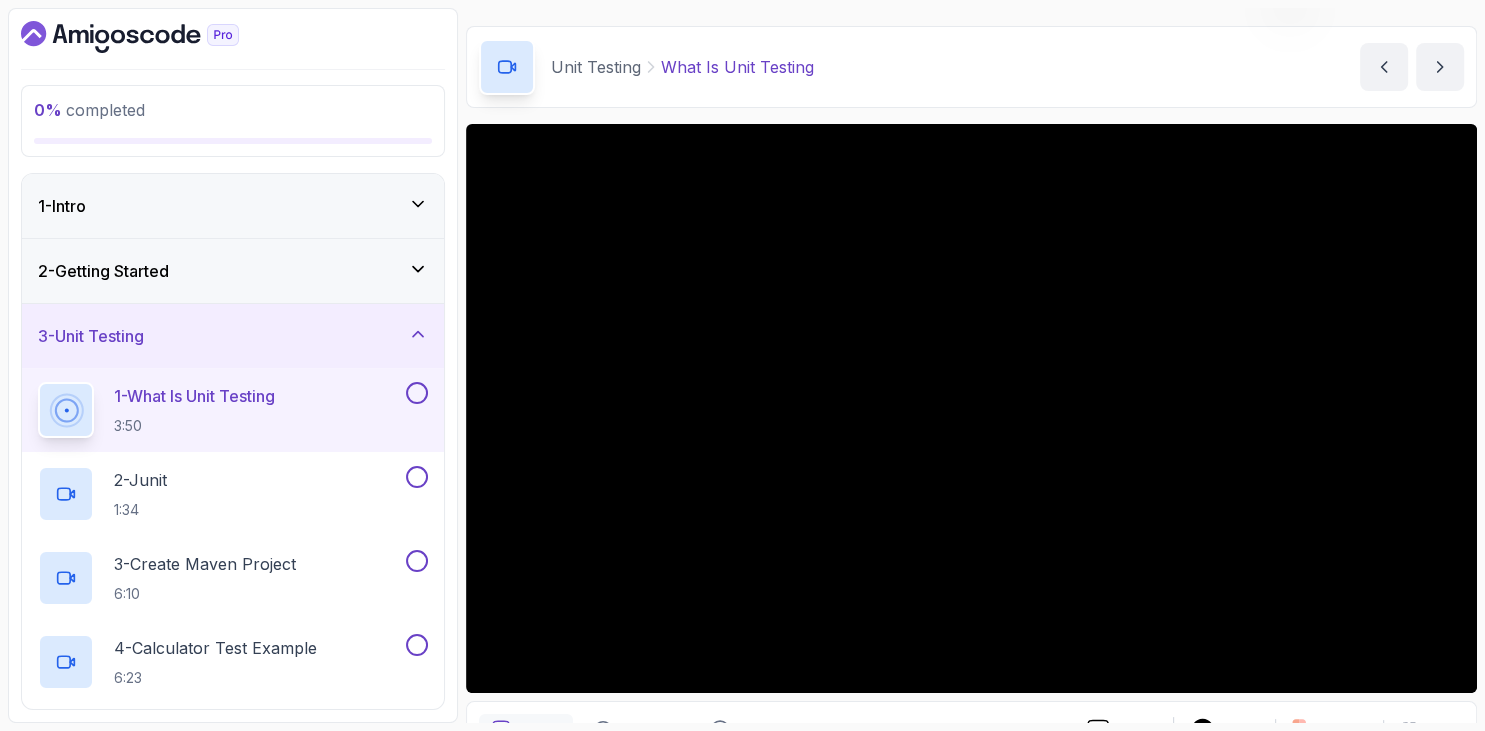 scroll, scrollTop: 53, scrollLeft: 0, axis: vertical 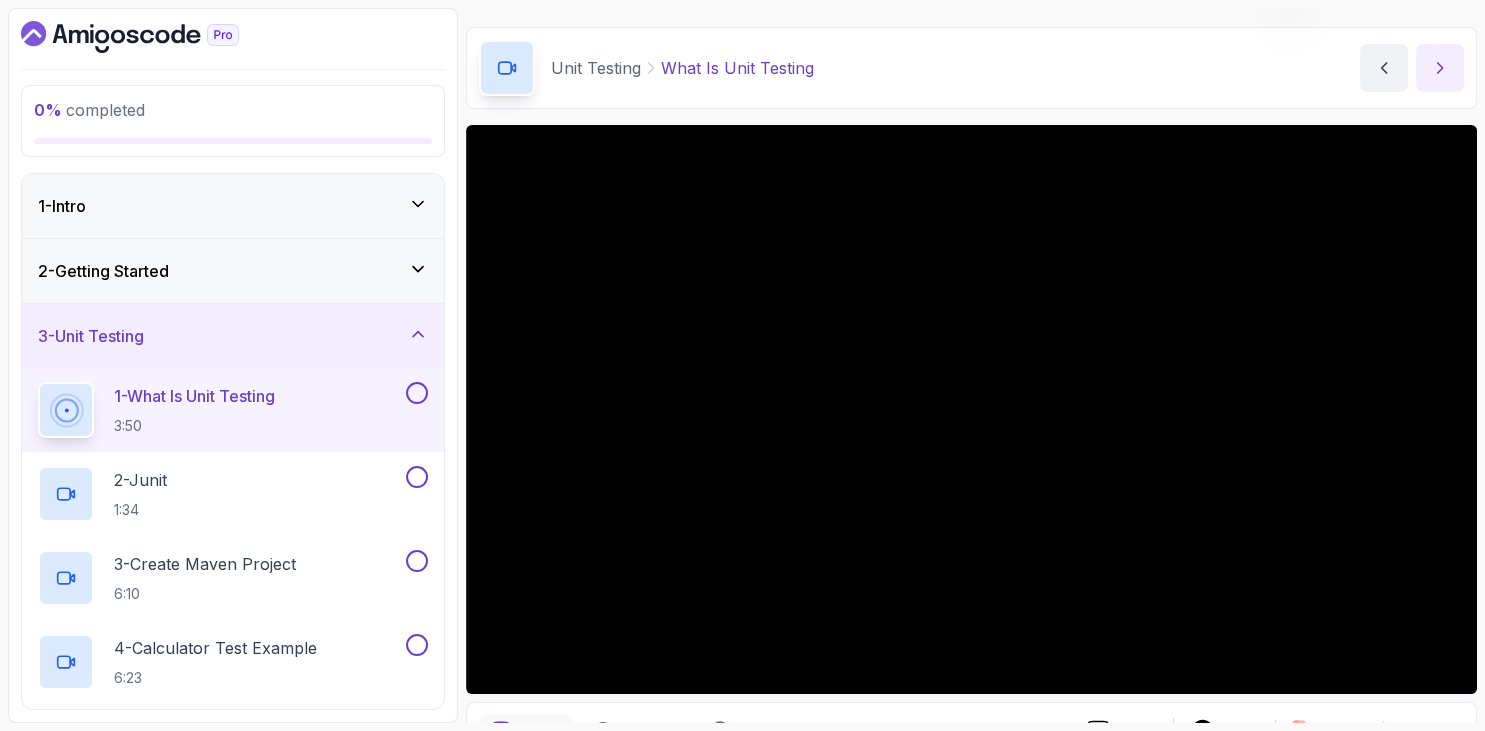 click 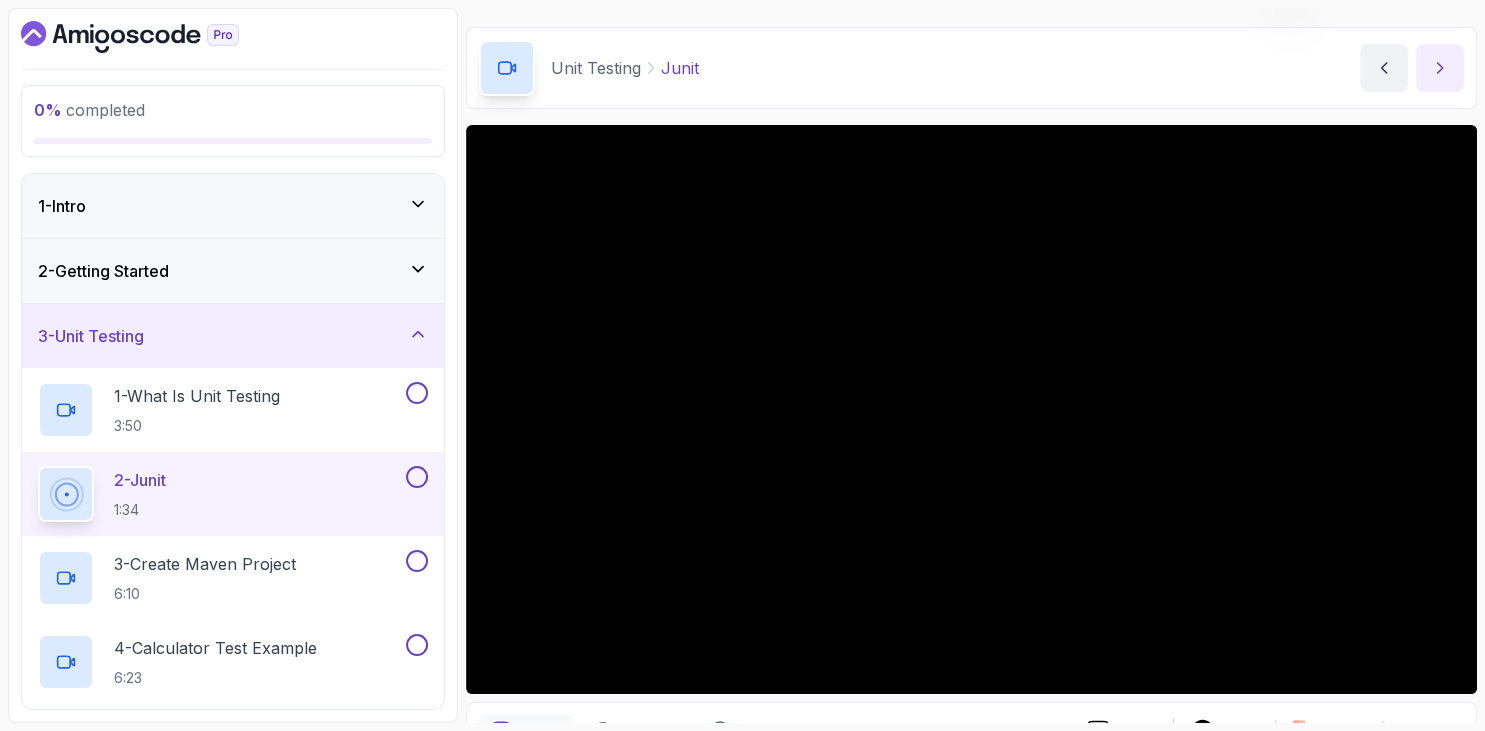 click 